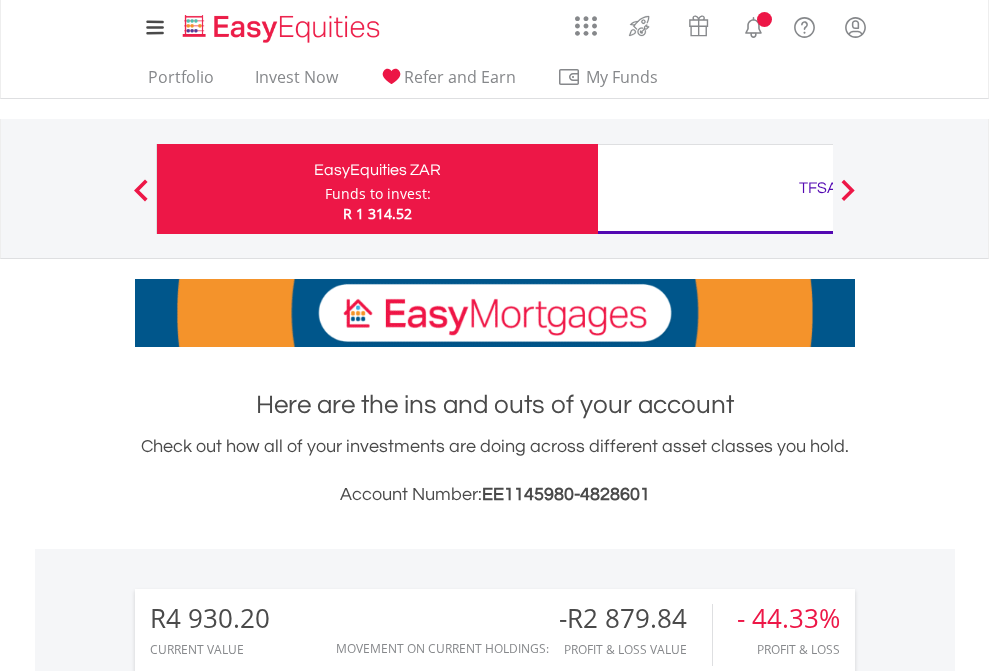 scroll, scrollTop: 0, scrollLeft: 0, axis: both 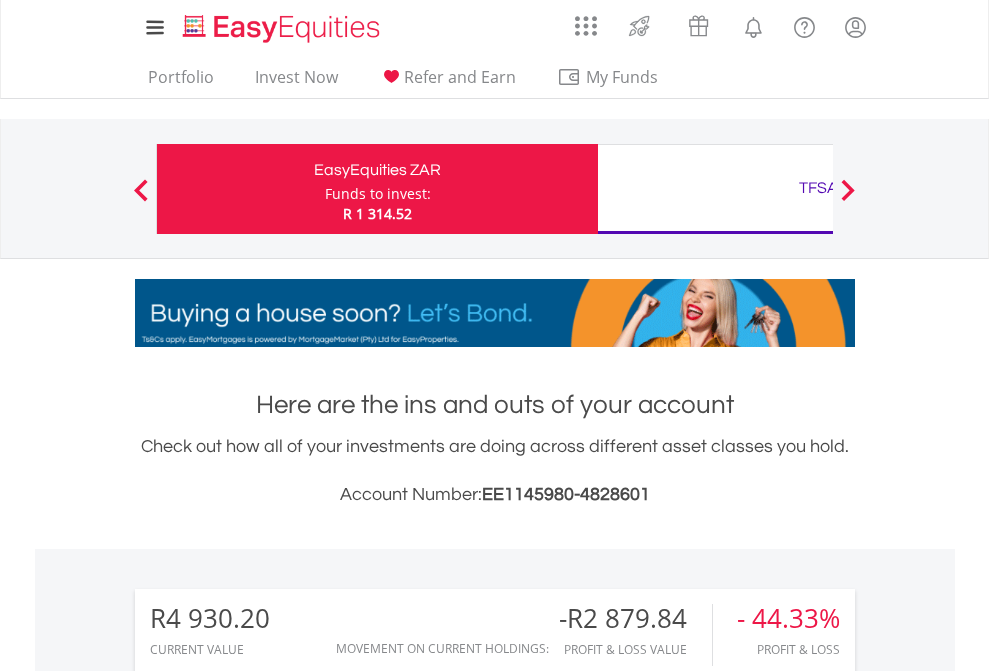 click on "Funds to invest:" at bounding box center [378, 194] 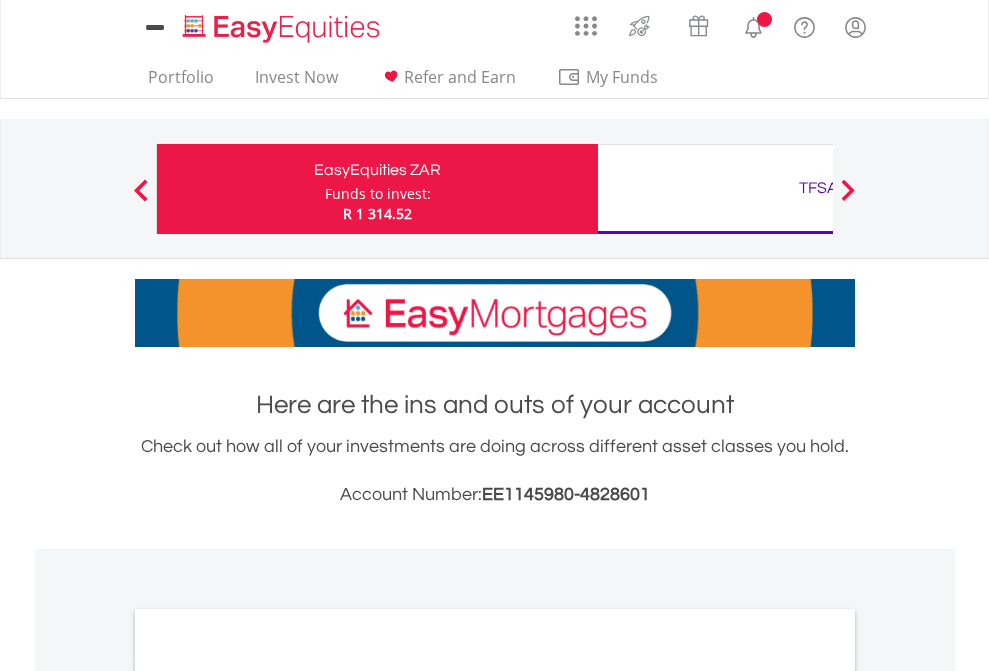 scroll, scrollTop: 0, scrollLeft: 0, axis: both 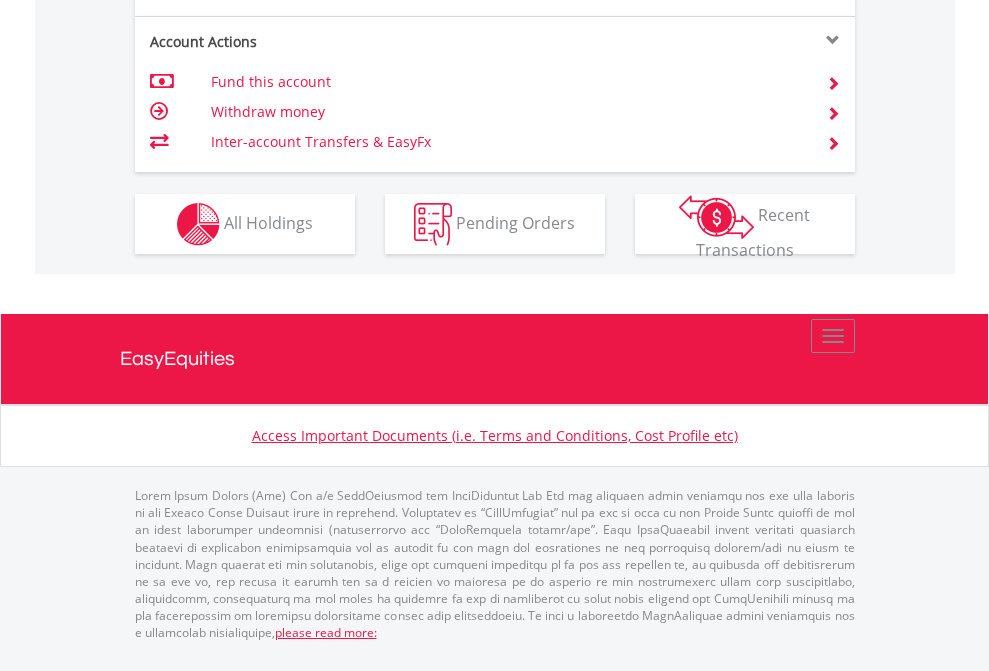 click on "Investment types" at bounding box center [706, -337] 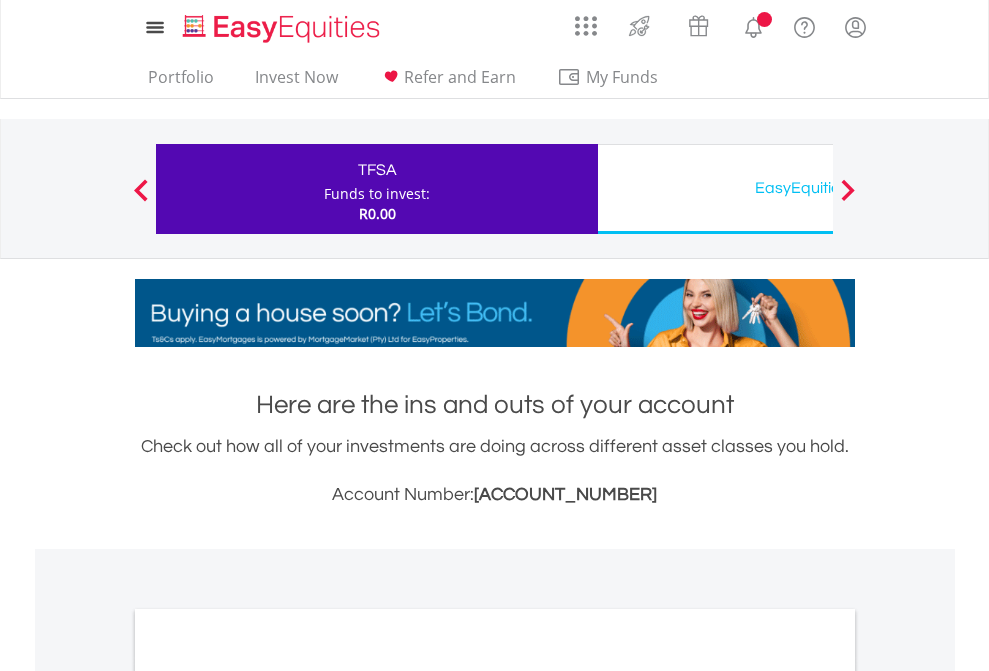 scroll, scrollTop: 0, scrollLeft: 0, axis: both 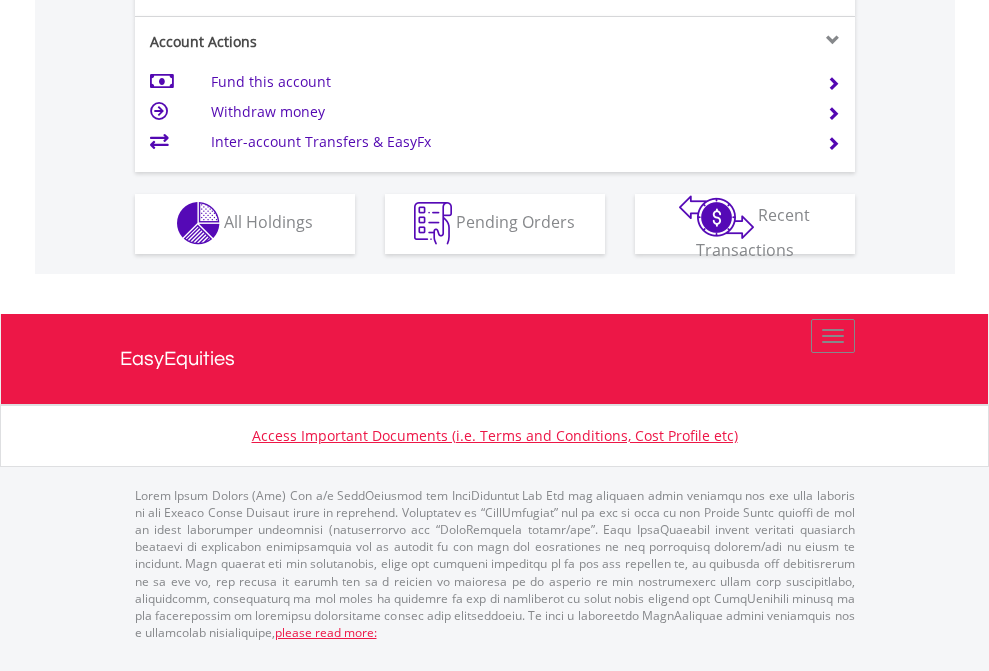 click on "Investment types" at bounding box center (706, -353) 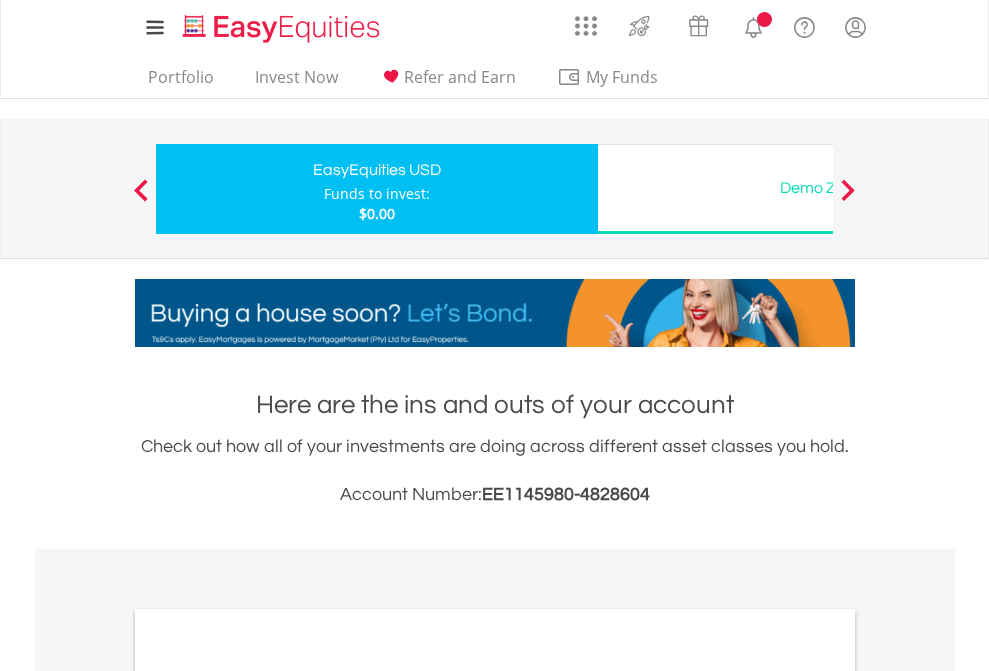 scroll, scrollTop: 0, scrollLeft: 0, axis: both 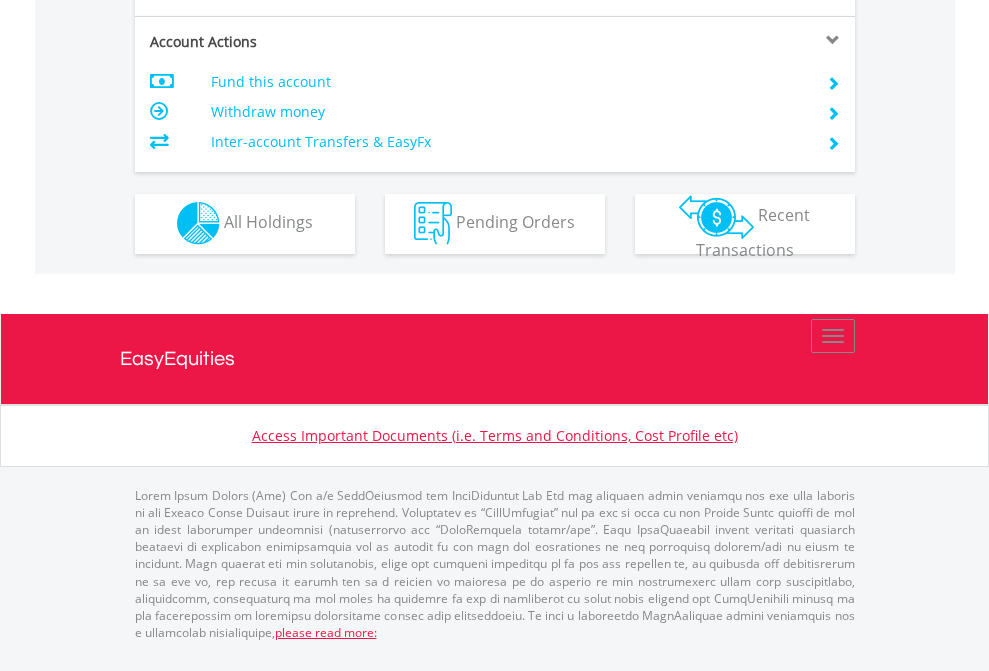 click on "Investment types" at bounding box center [706, -353] 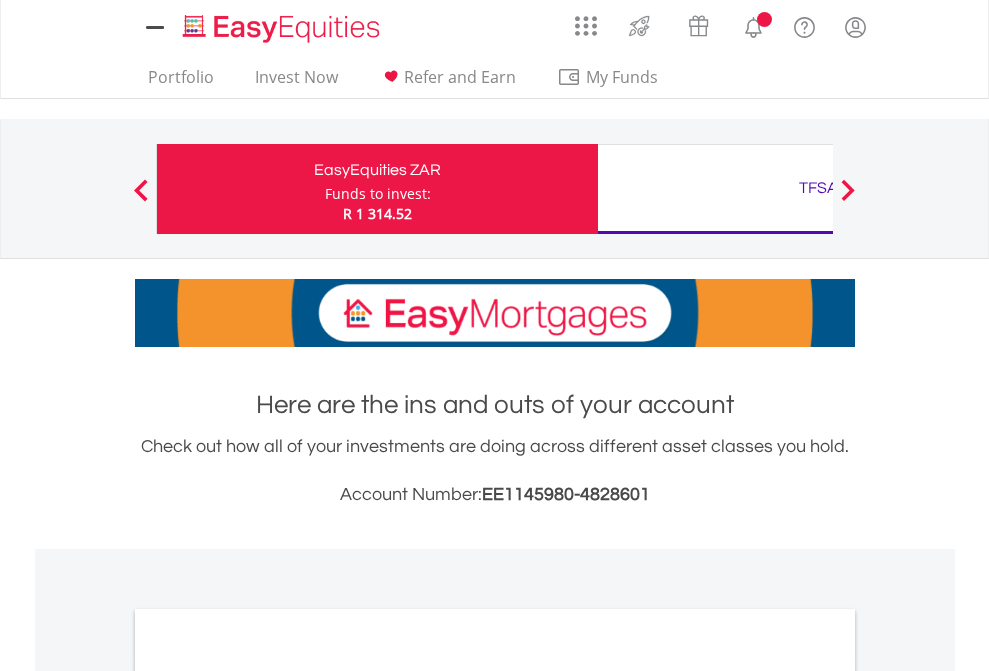 scroll, scrollTop: 1202, scrollLeft: 0, axis: vertical 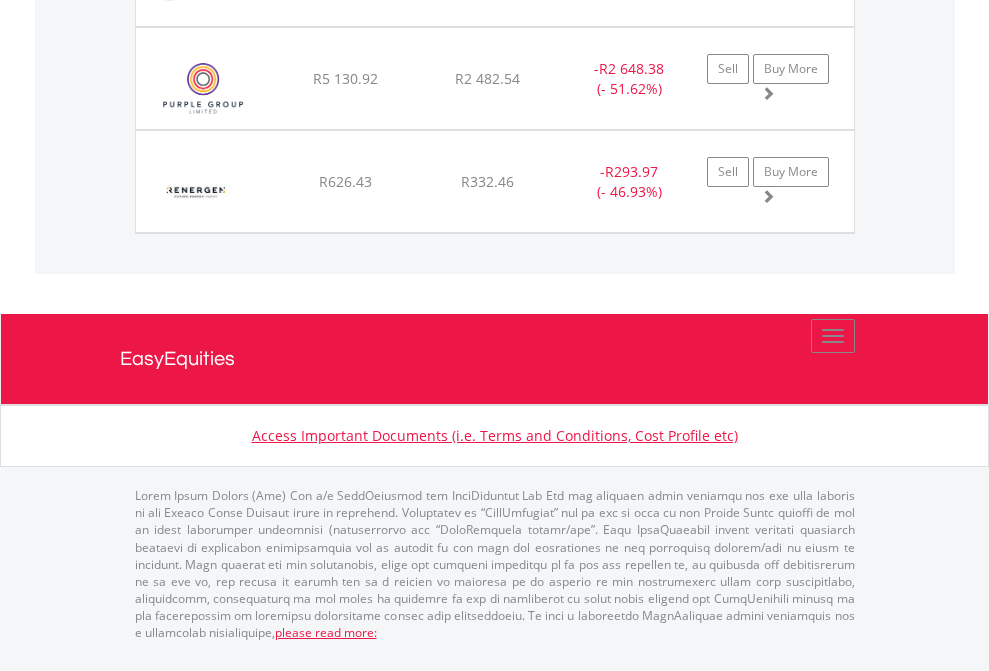 click on "TFSA" at bounding box center (818, -1174) 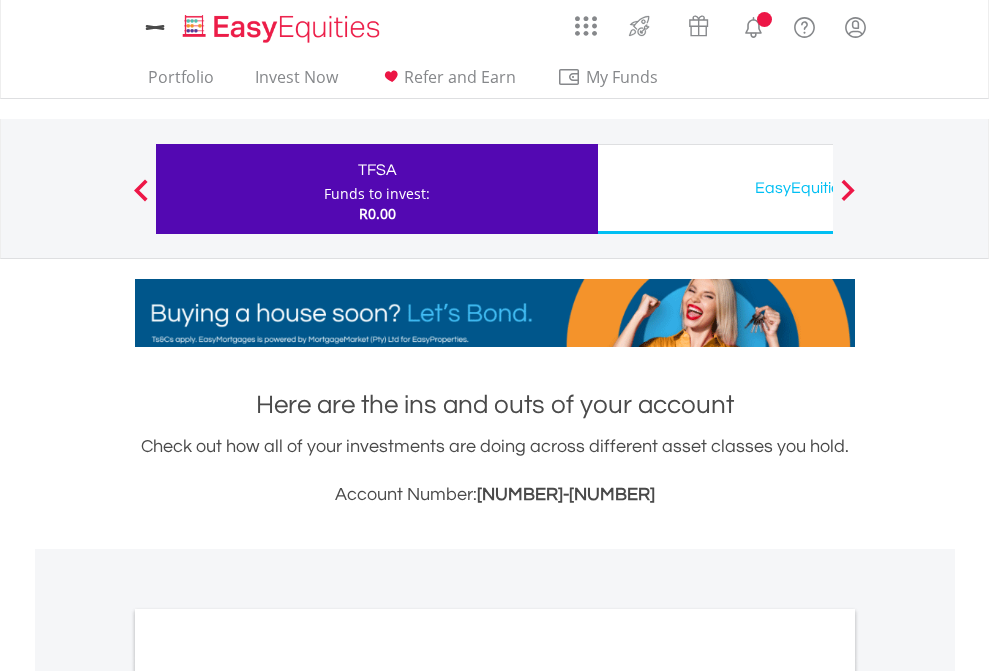 click on "All Holdings" at bounding box center (268, 1096) 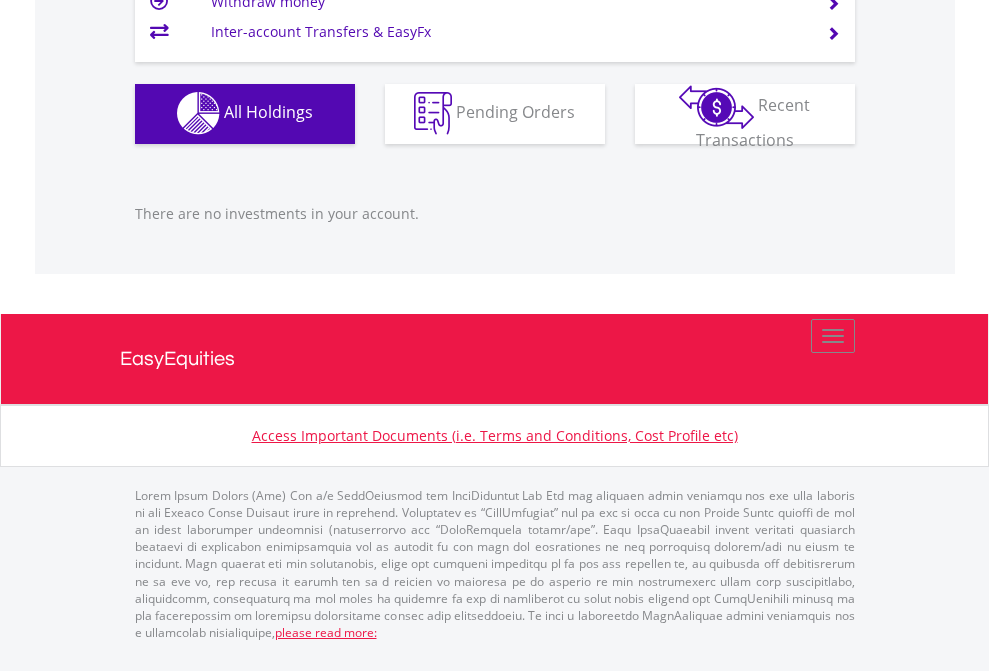 scroll, scrollTop: 1980, scrollLeft: 0, axis: vertical 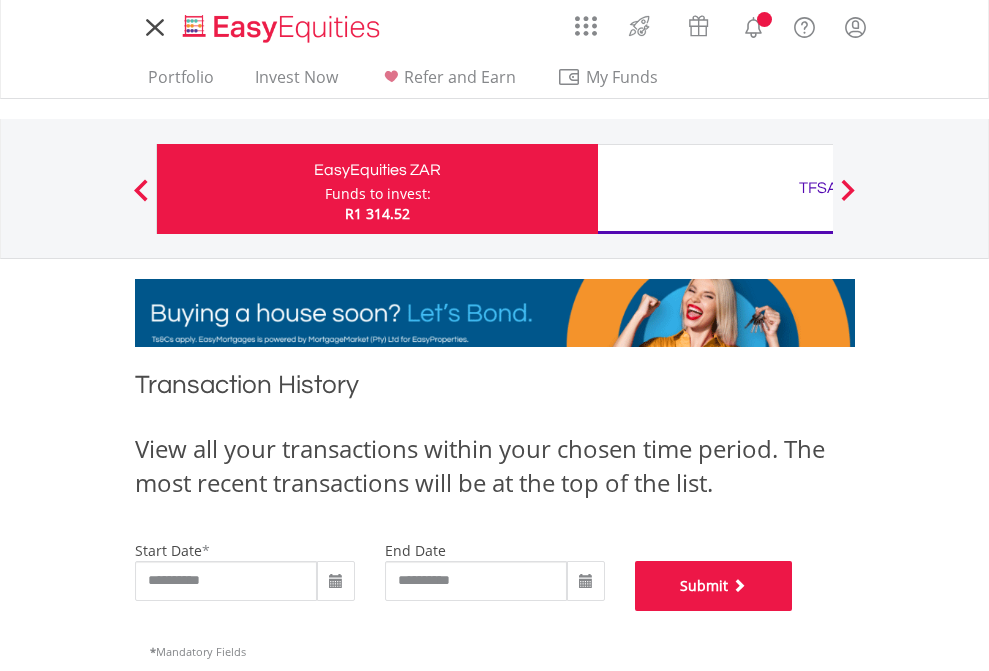 click on "Submit" at bounding box center (714, 586) 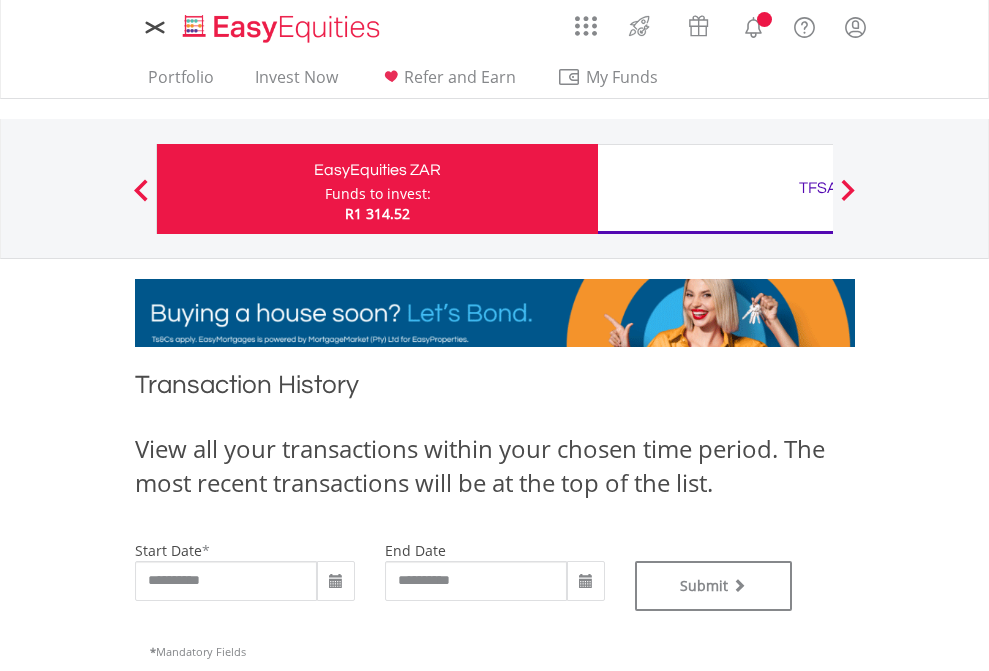 scroll, scrollTop: 0, scrollLeft: 0, axis: both 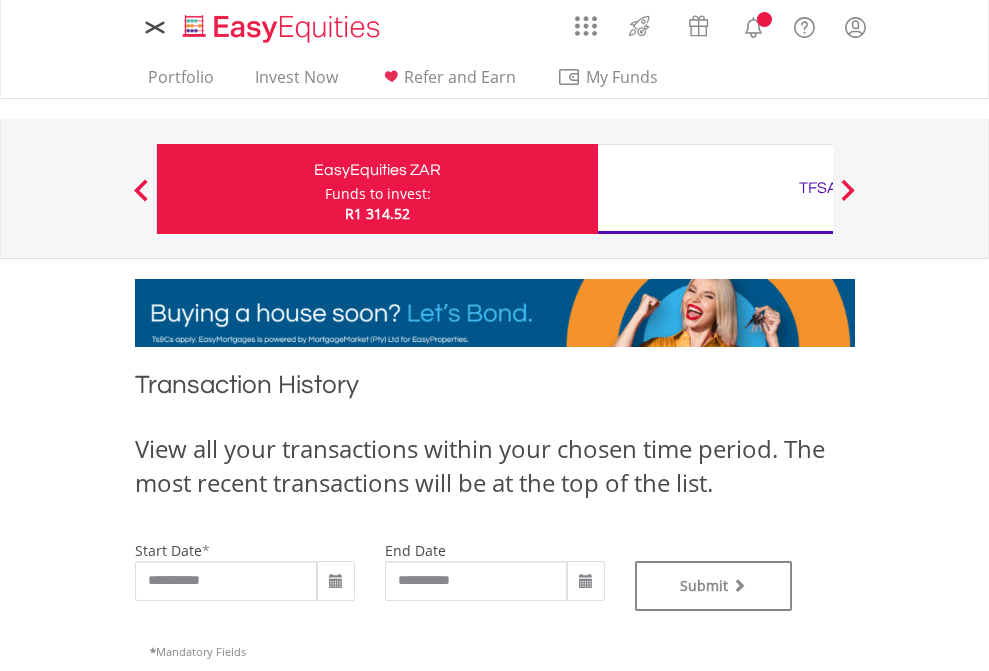 click on "TFSA" at bounding box center [818, 188] 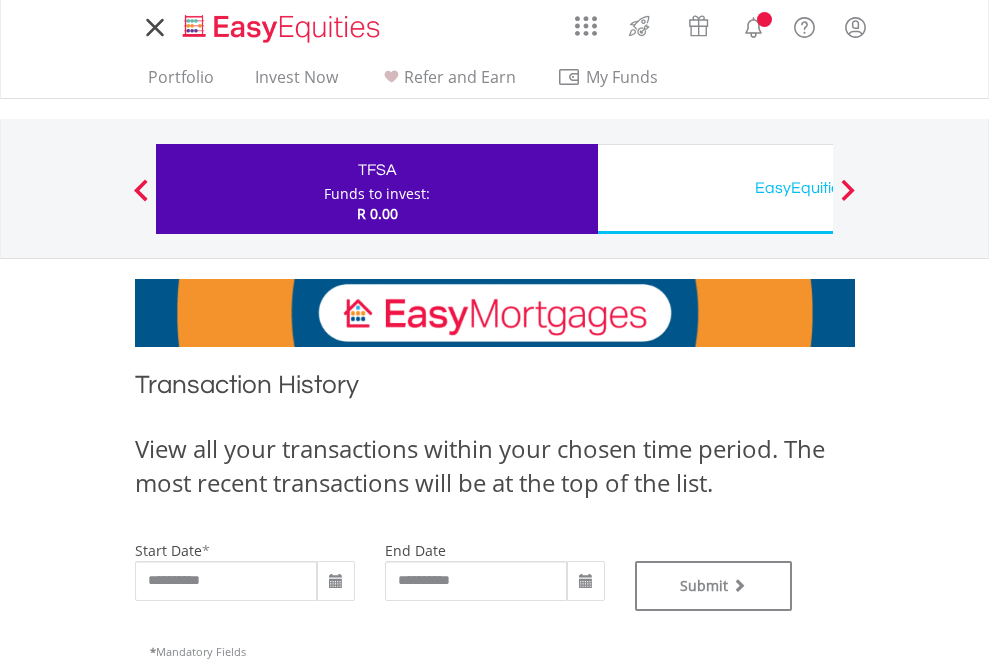 scroll, scrollTop: 0, scrollLeft: 0, axis: both 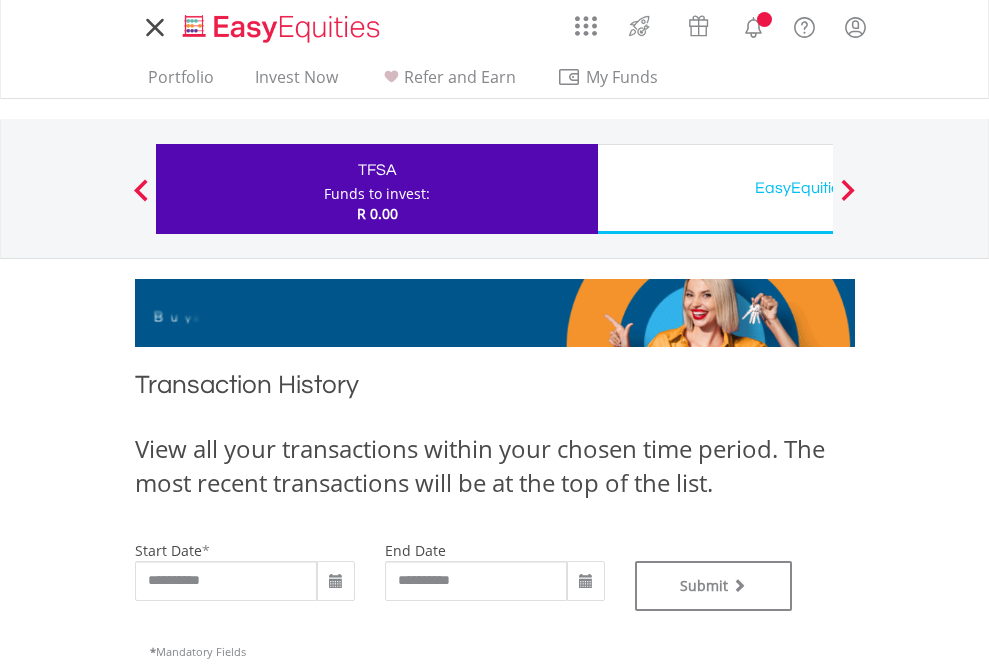 type on "**********" 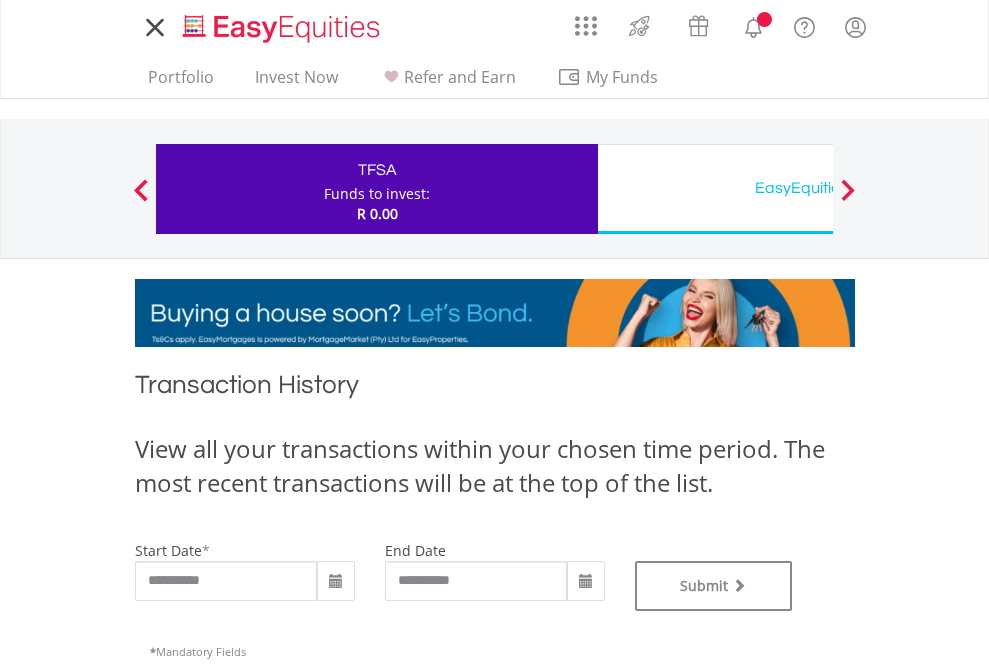type on "**********" 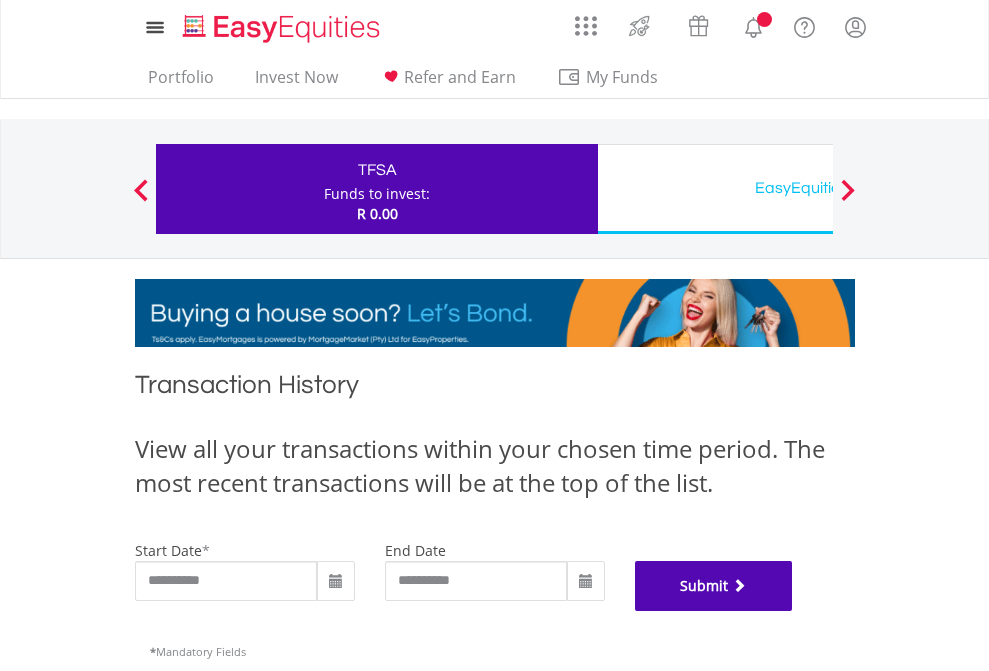 click on "Submit" at bounding box center (714, 586) 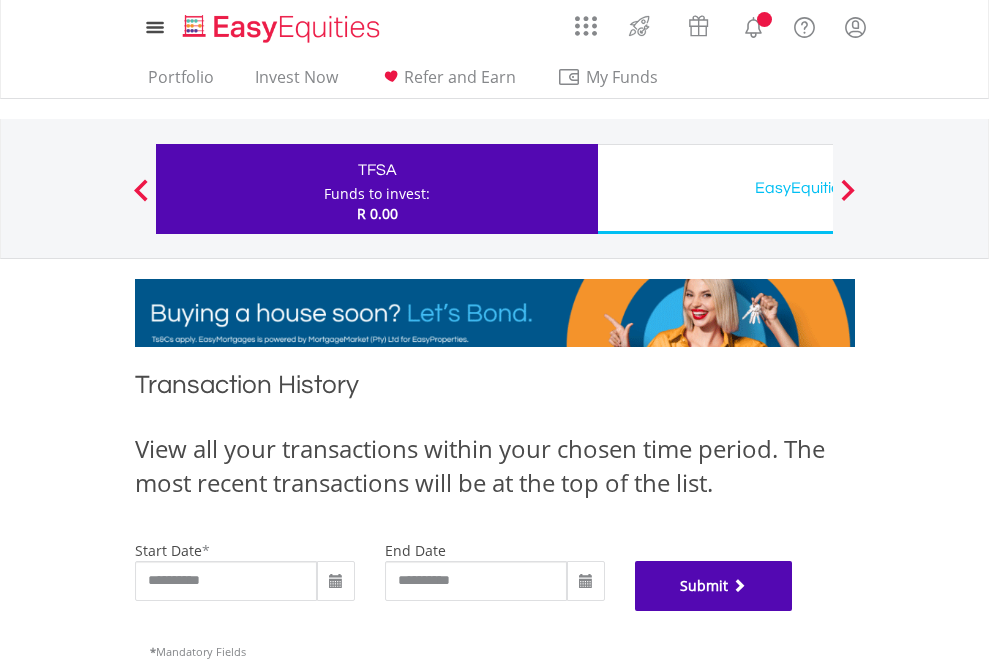 scroll, scrollTop: 811, scrollLeft: 0, axis: vertical 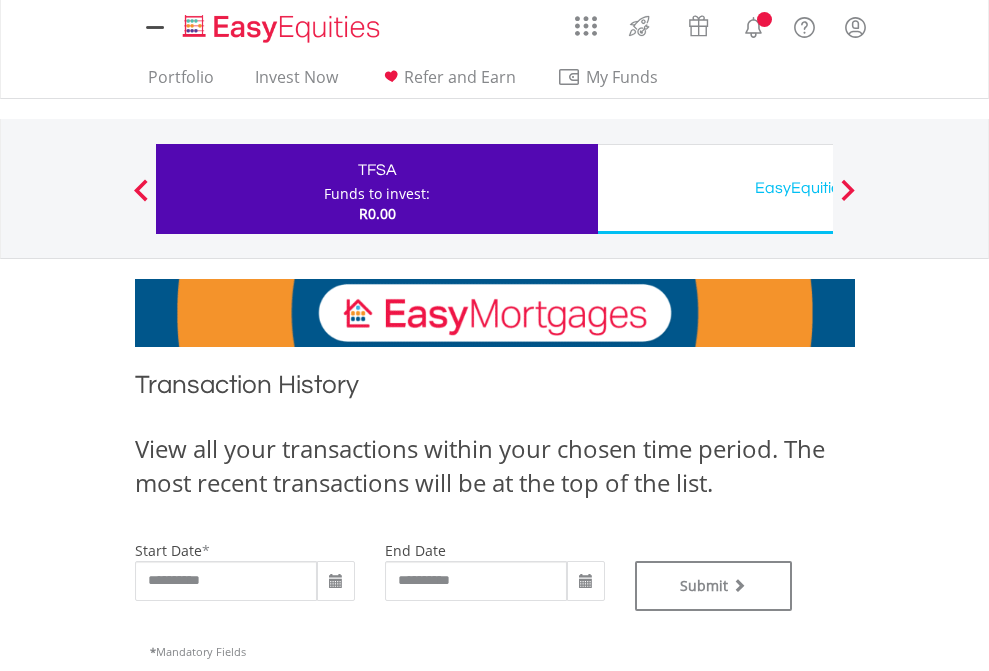 click on "EasyEquities USD" at bounding box center (818, 188) 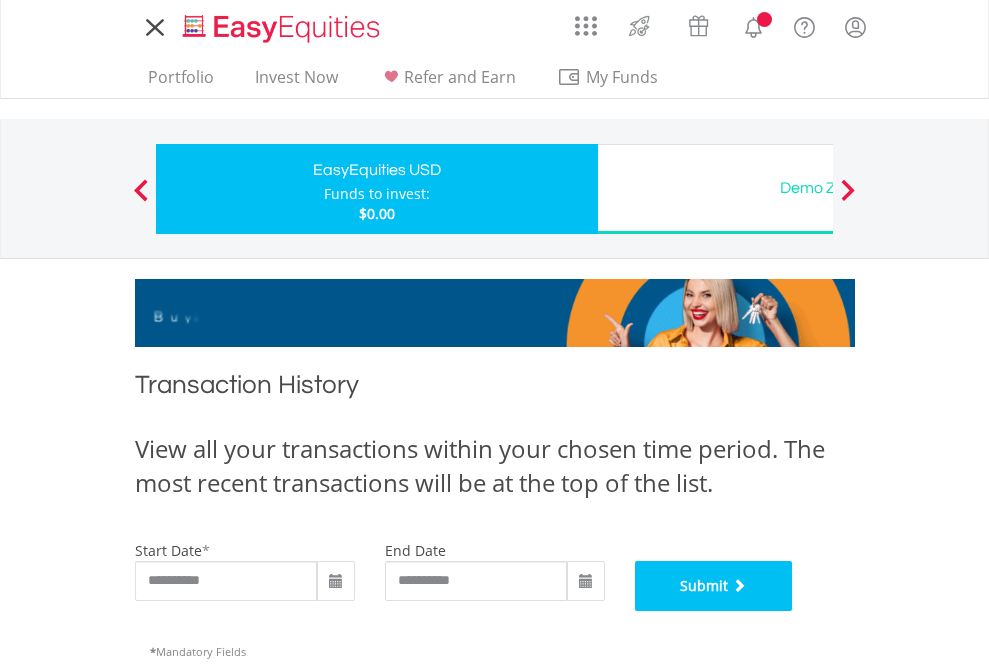 click on "Submit" at bounding box center [714, 586] 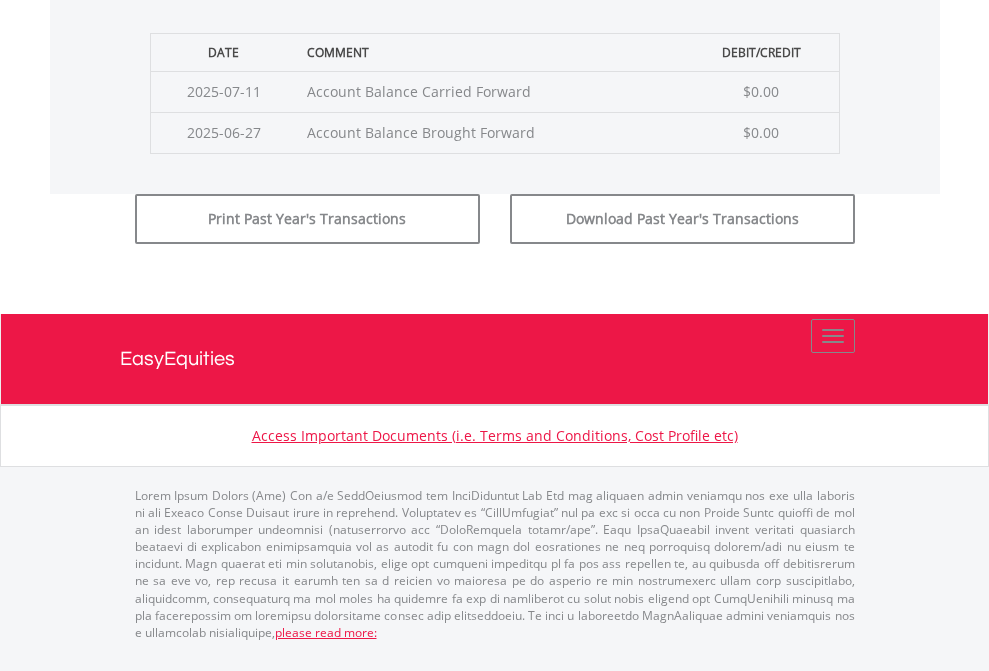 scroll, scrollTop: 811, scrollLeft: 0, axis: vertical 